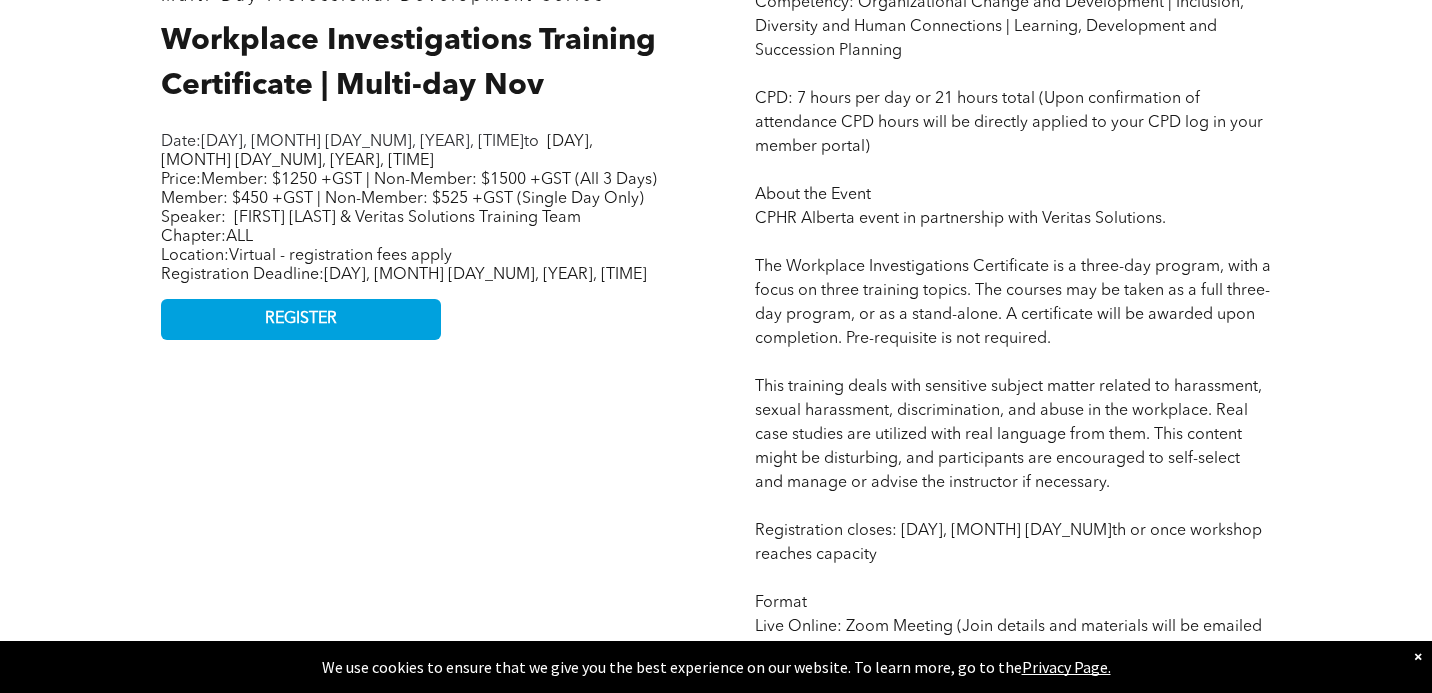 scroll, scrollTop: 1000, scrollLeft: 0, axis: vertical 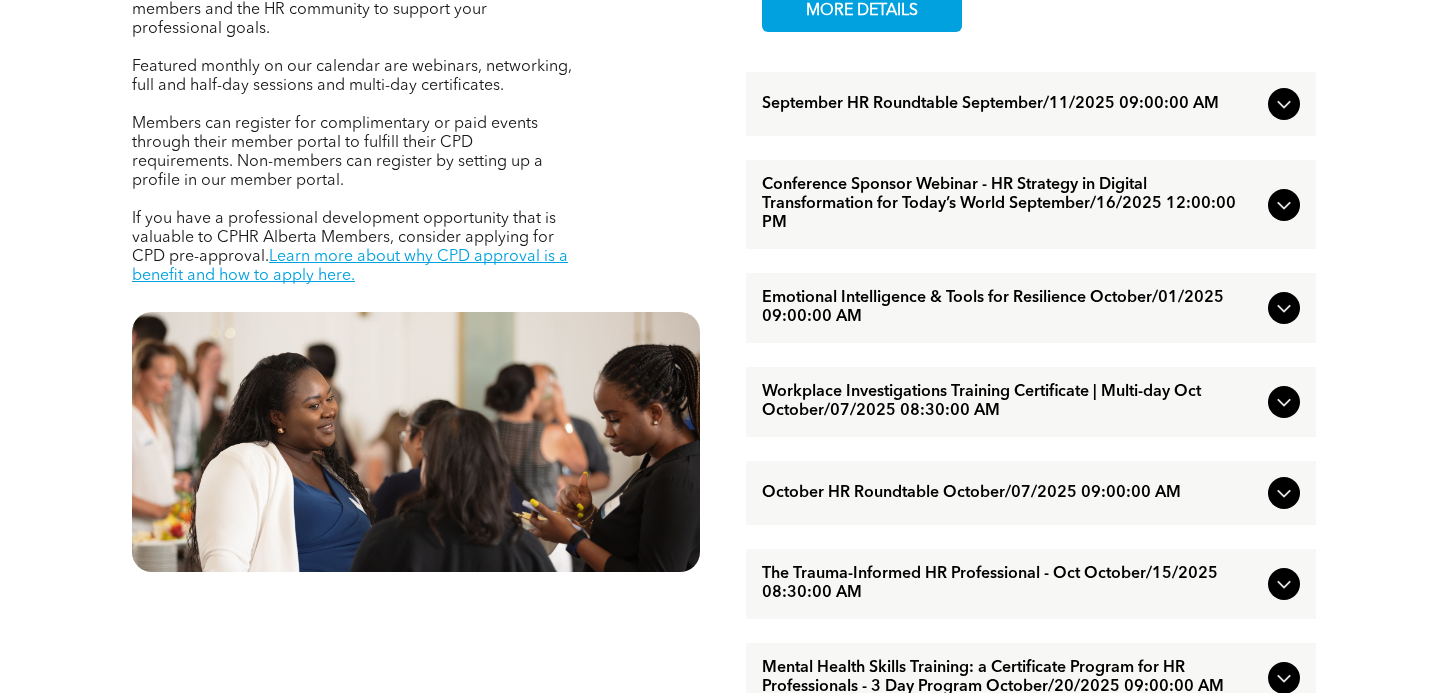 click on "Workplace Investigations Training Certificate | Multi-day Oct  October/07/2025 08:30:00 AM" at bounding box center (1011, 402) 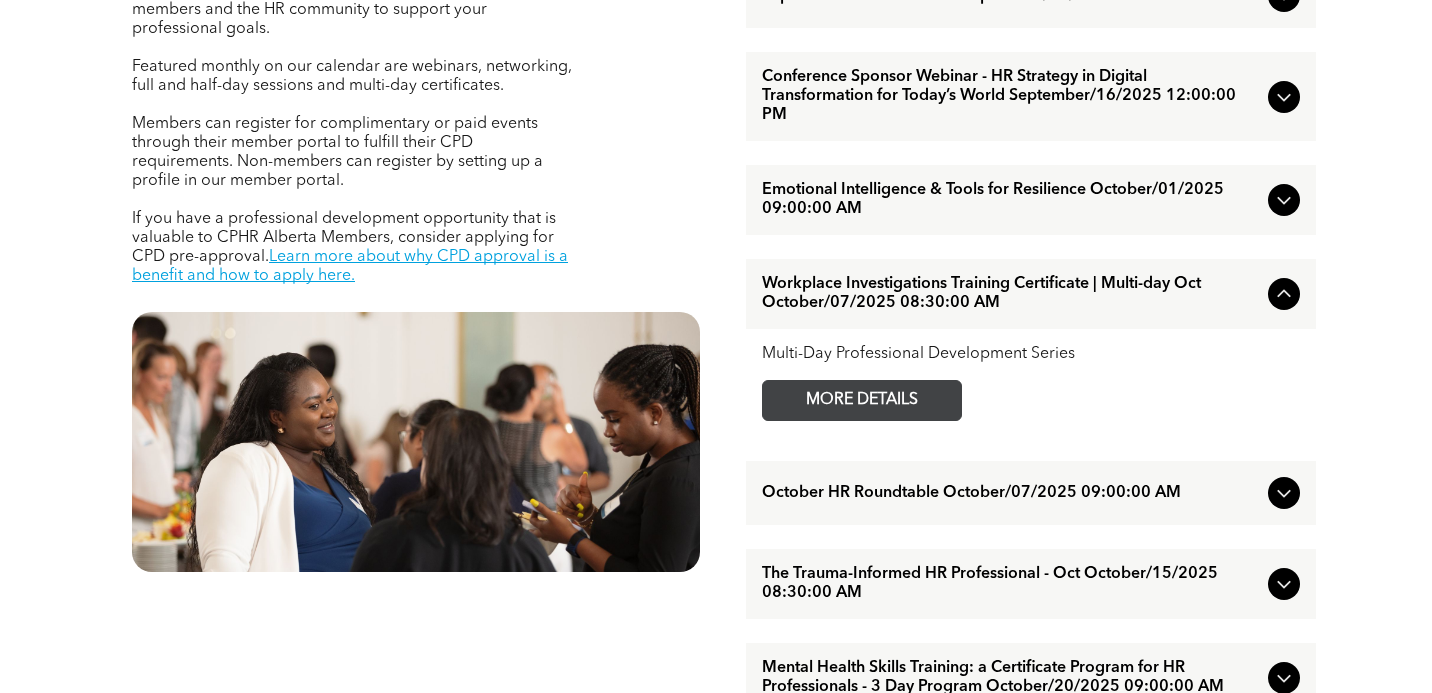 click on "MORE DETAILS" at bounding box center [862, 400] 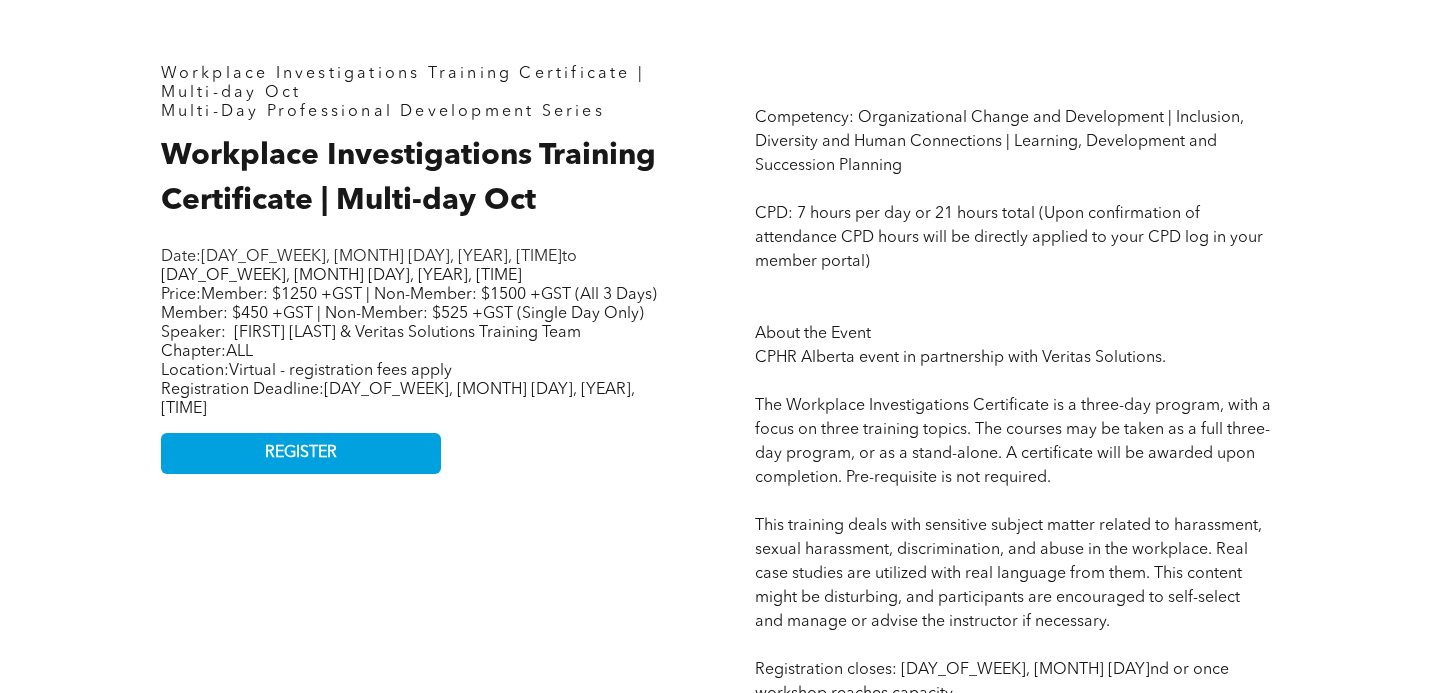 scroll, scrollTop: 880, scrollLeft: 0, axis: vertical 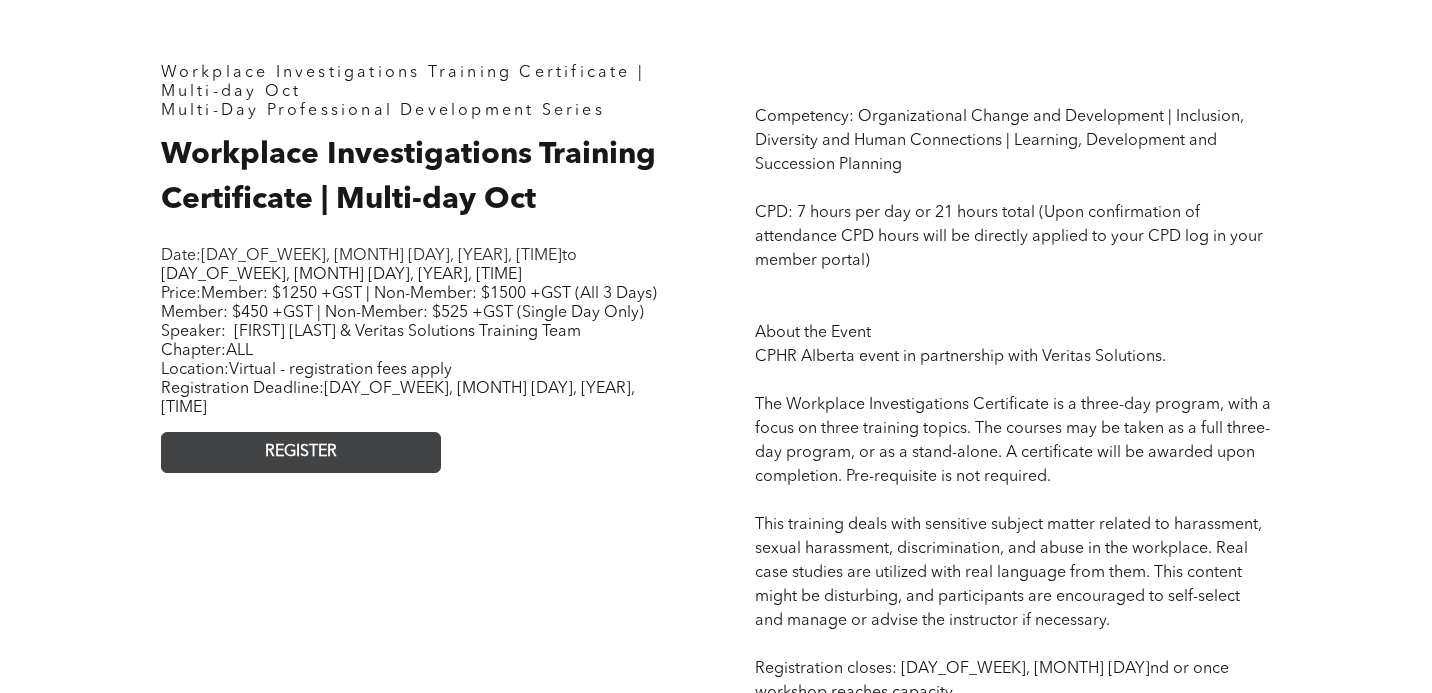 click on "REGISTER" at bounding box center (301, 452) 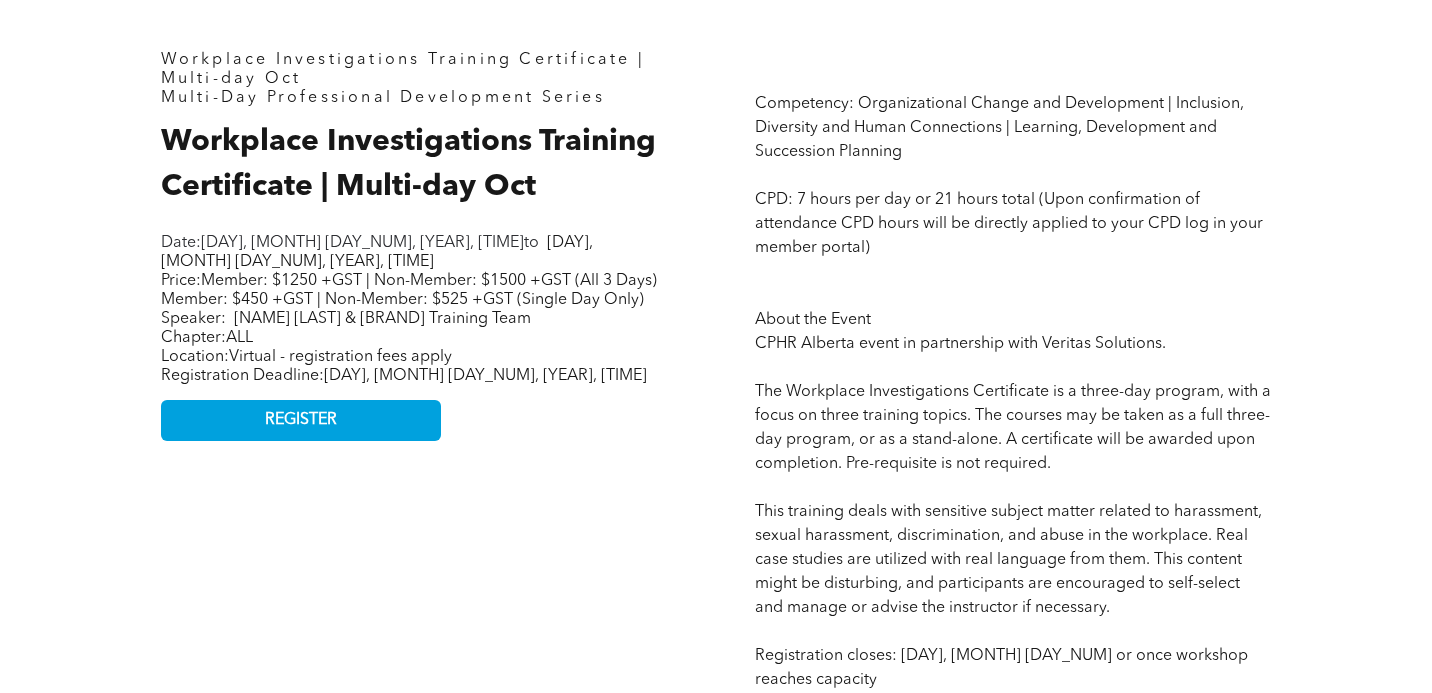scroll, scrollTop: 880, scrollLeft: 0, axis: vertical 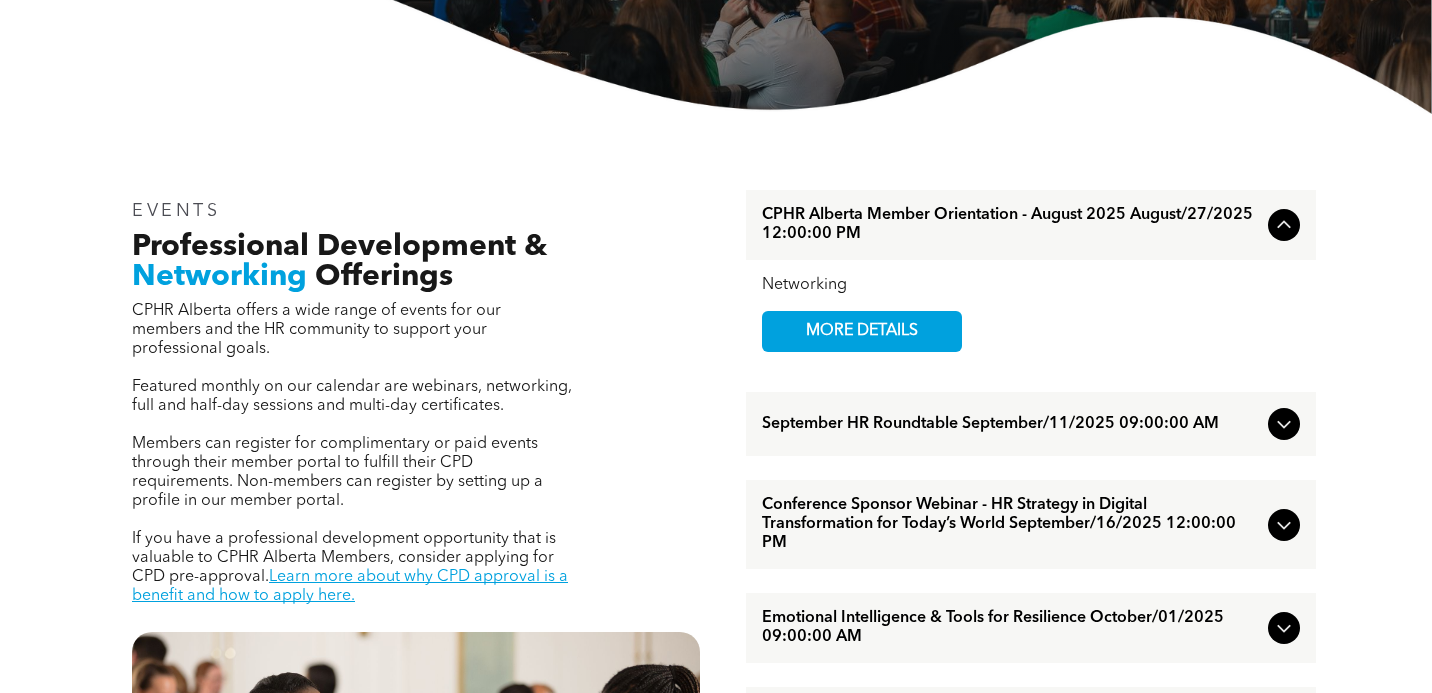 click 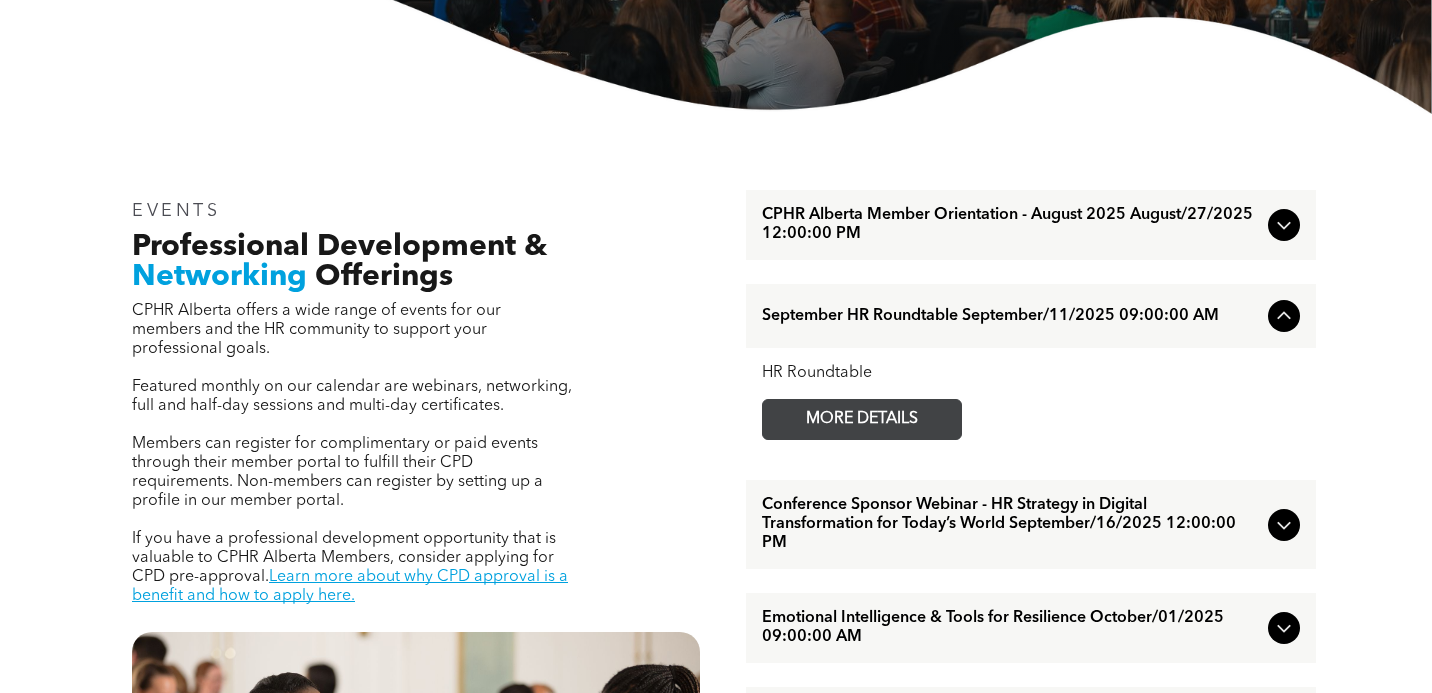click on "MORE DETAILS" at bounding box center (862, 419) 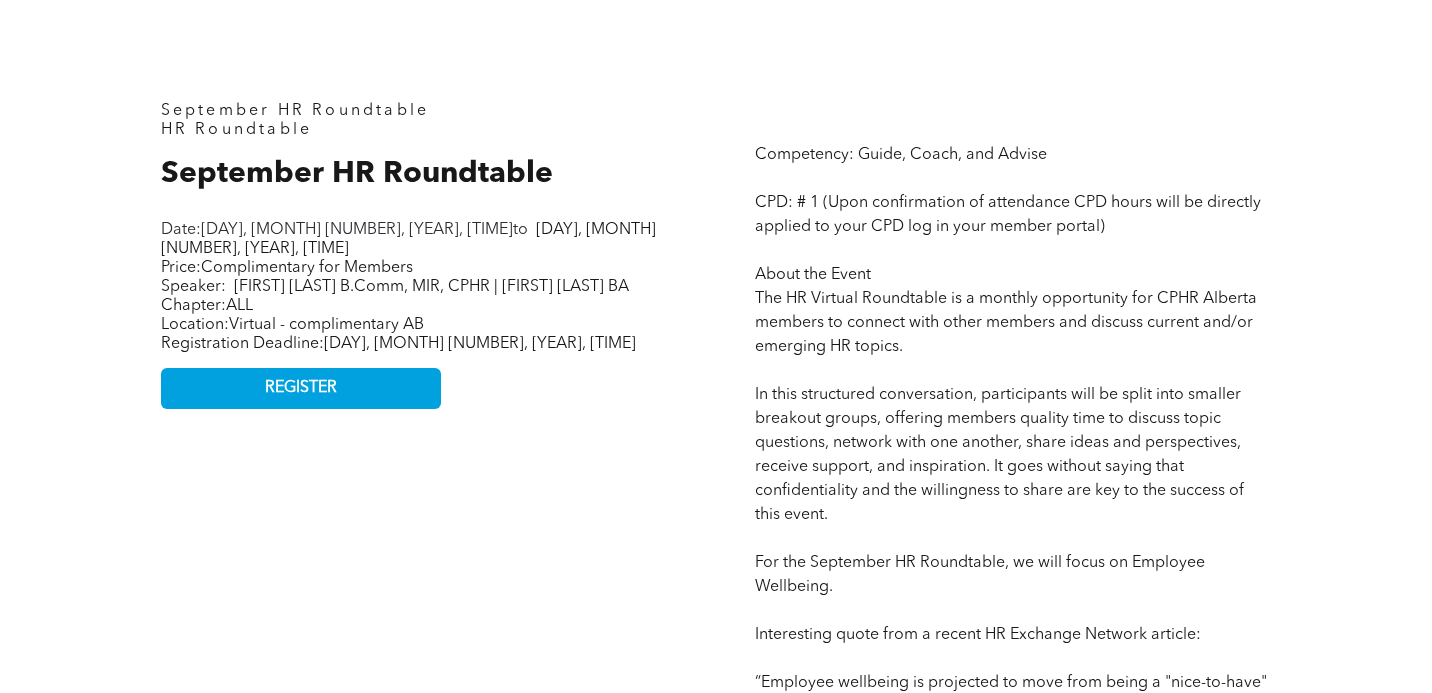 scroll, scrollTop: 880, scrollLeft: 0, axis: vertical 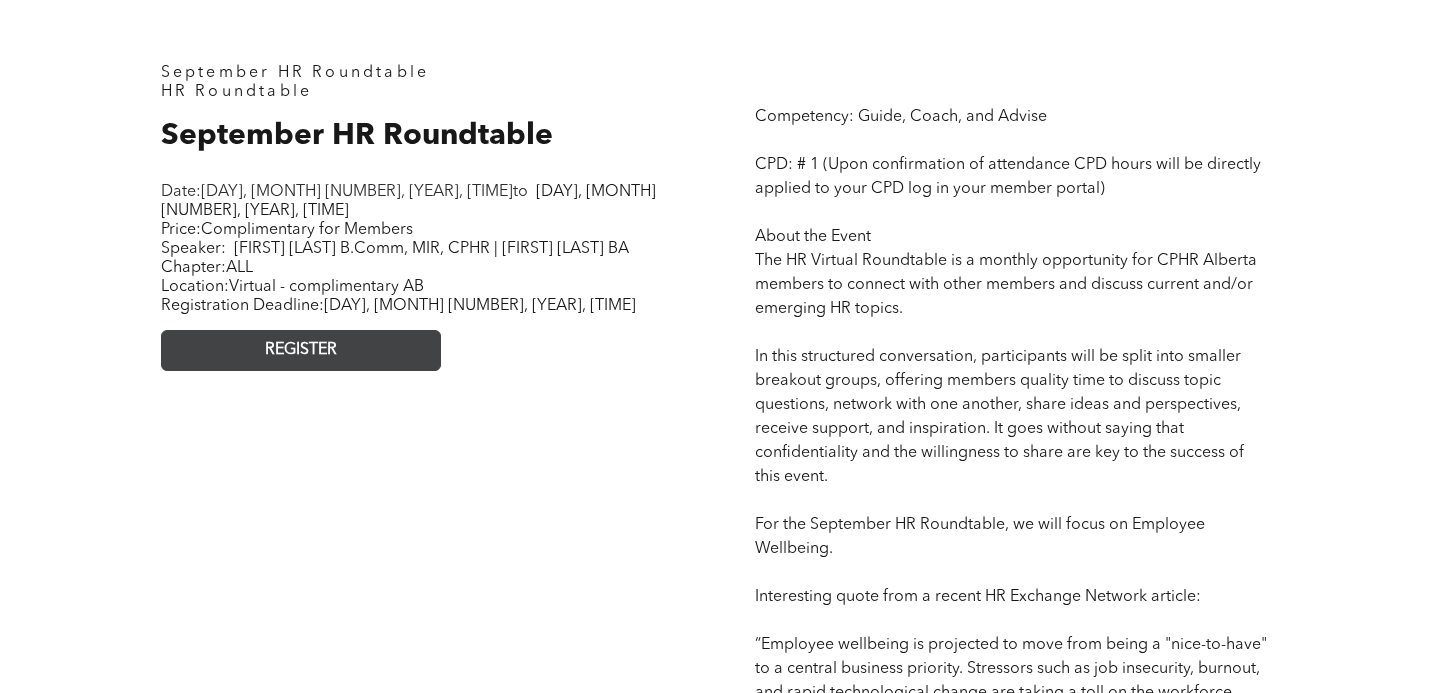 click on "REGISTER" at bounding box center (301, 350) 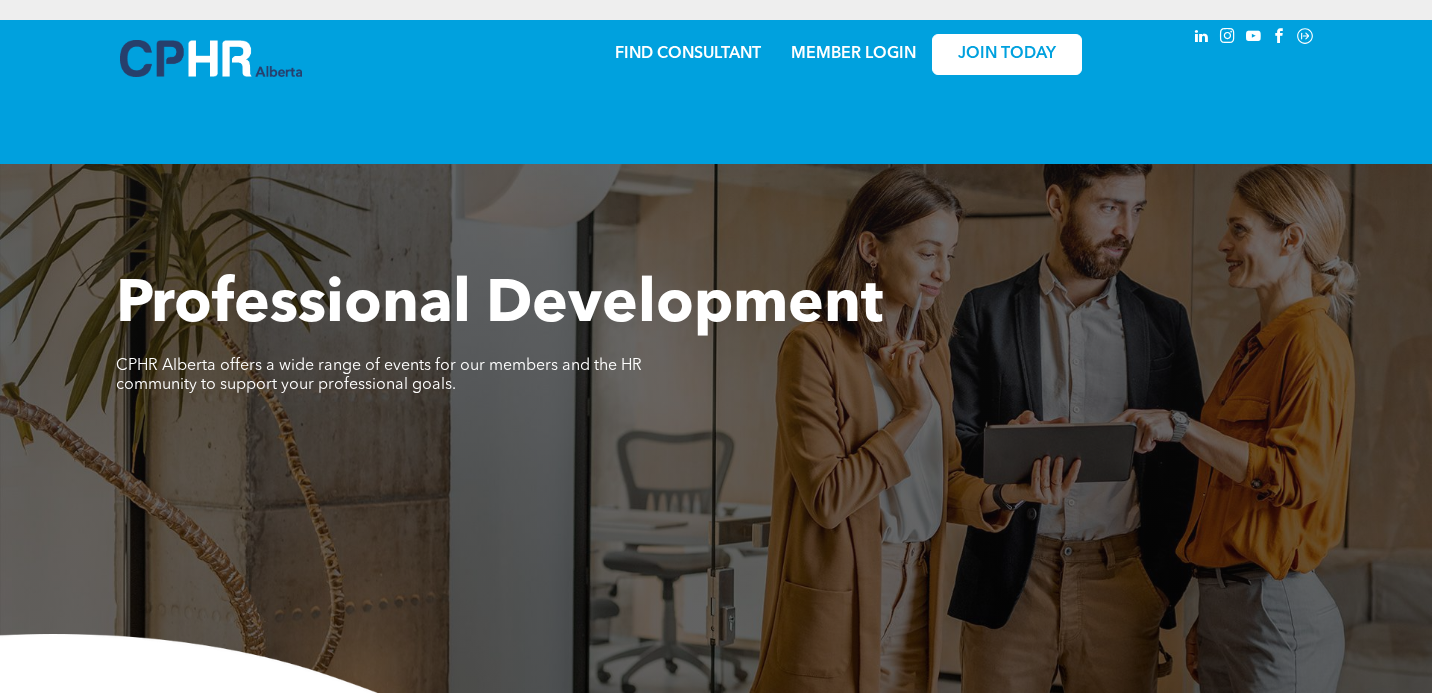 scroll, scrollTop: 880, scrollLeft: 0, axis: vertical 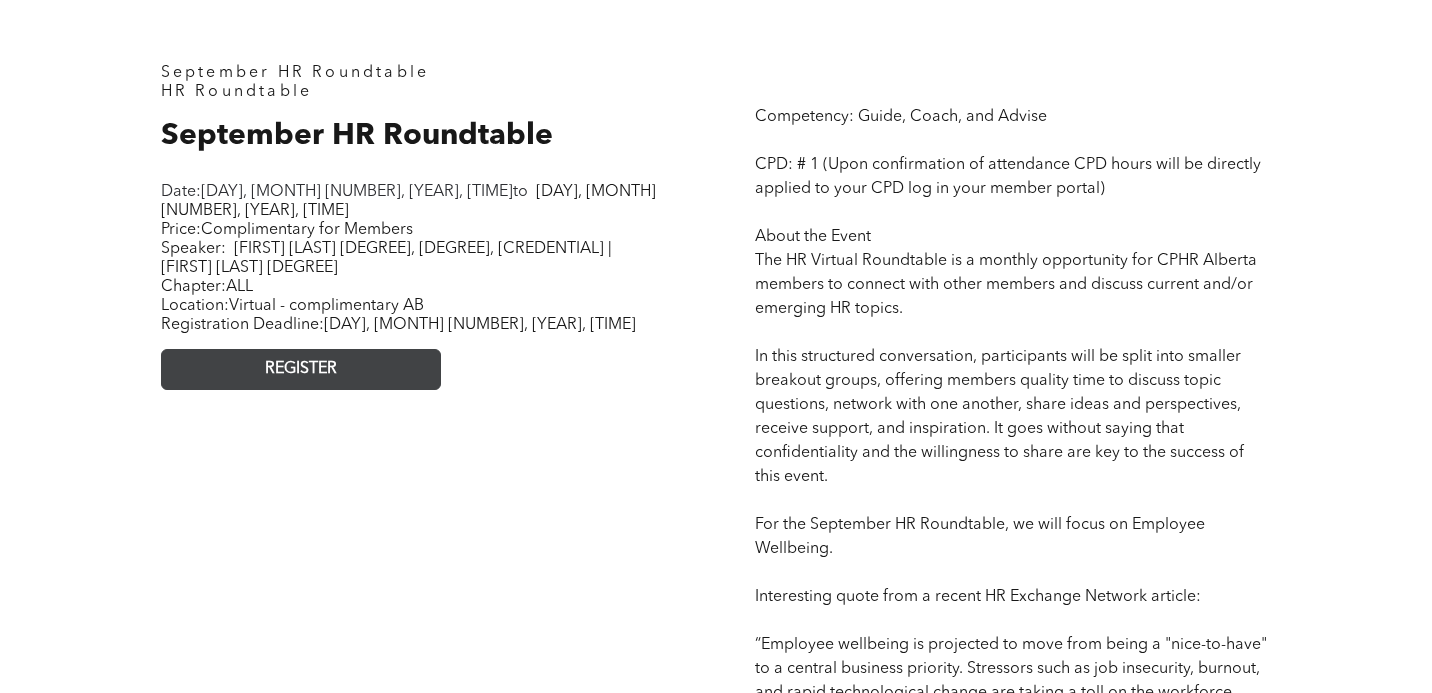 click on "REGISTER" at bounding box center (301, 369) 